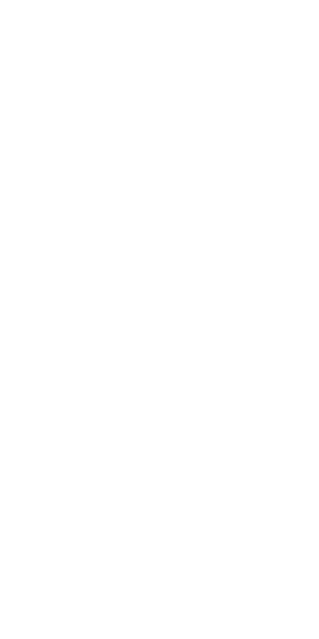 scroll, scrollTop: 0, scrollLeft: 0, axis: both 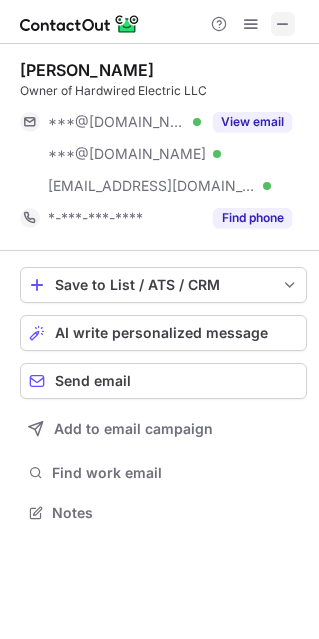 click at bounding box center (283, 24) 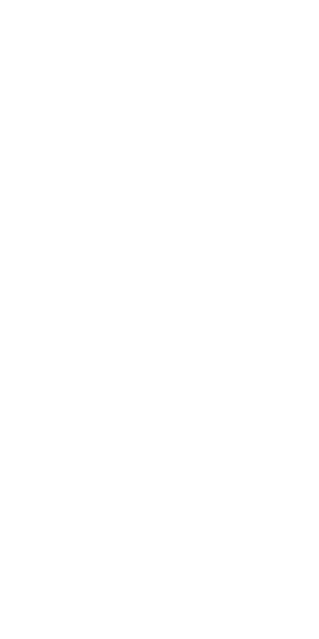 scroll, scrollTop: 0, scrollLeft: 0, axis: both 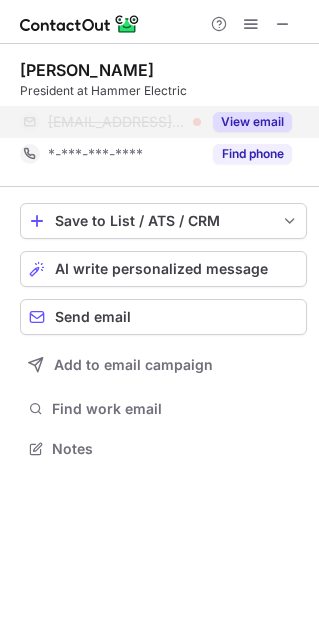 click on "View email" at bounding box center (252, 122) 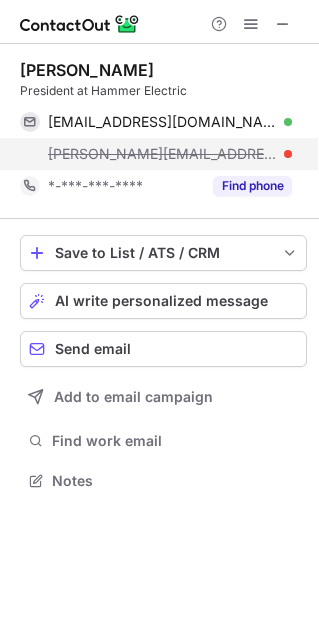 scroll, scrollTop: 10, scrollLeft: 10, axis: both 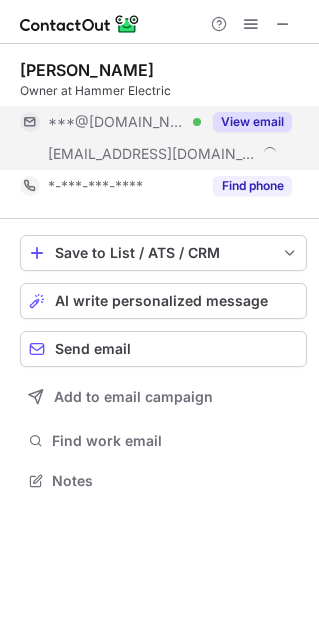 click on "View email" at bounding box center [252, 122] 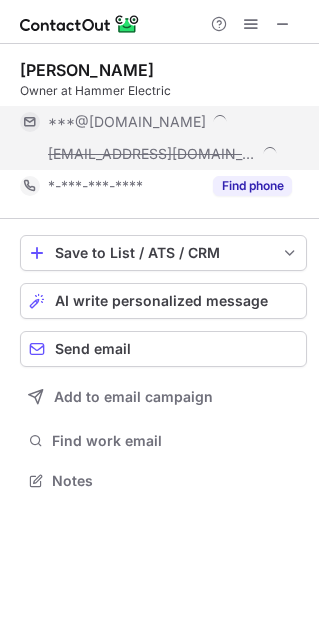 scroll, scrollTop: 10, scrollLeft: 10, axis: both 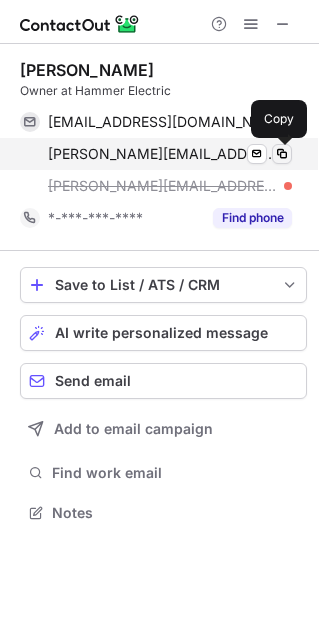 click at bounding box center (282, 154) 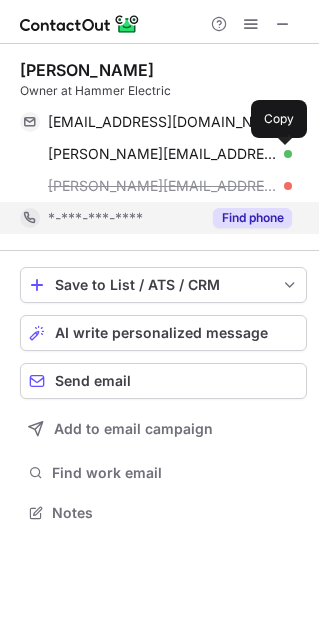 type 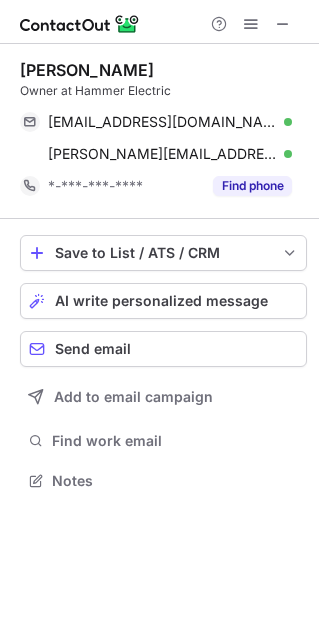 scroll, scrollTop: 466, scrollLeft: 319, axis: both 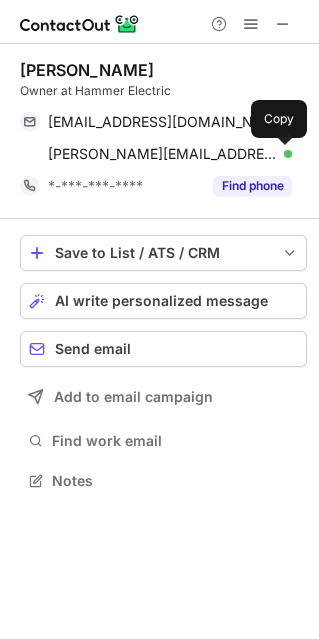 click on "Ryan Hammer" at bounding box center [87, 70] 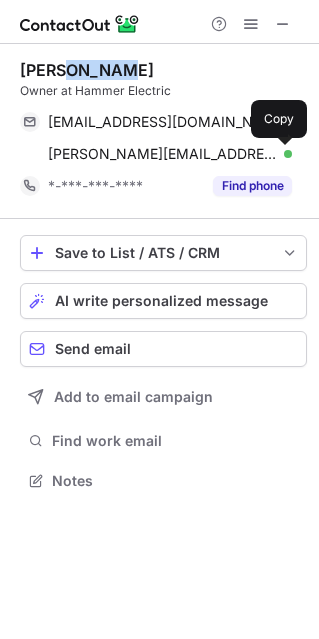 click on "Ryan Hammer" at bounding box center [87, 70] 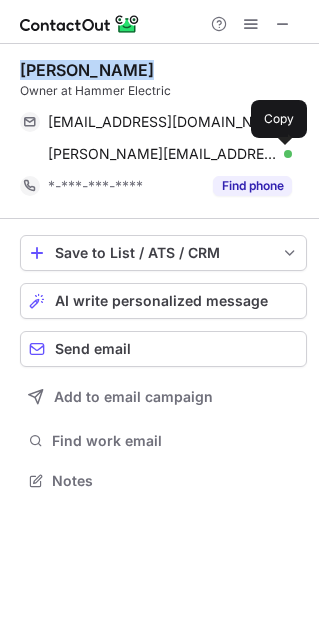 click on "Ryan Hammer" at bounding box center [87, 70] 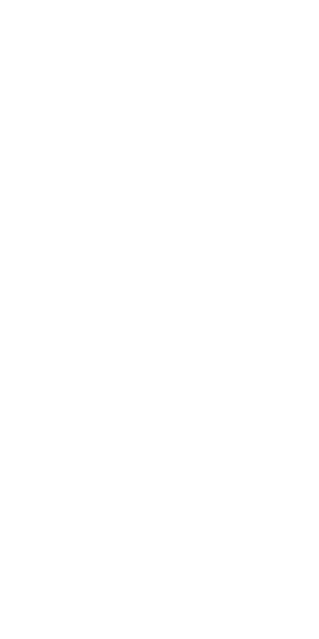 scroll, scrollTop: 0, scrollLeft: 0, axis: both 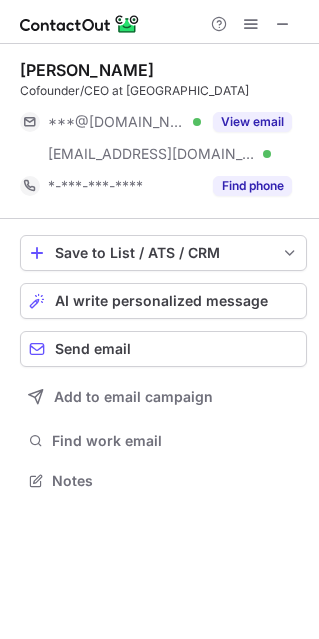 drag, startPoint x: 287, startPoint y: 24, endPoint x: 135, endPoint y: 50, distance: 154.20766 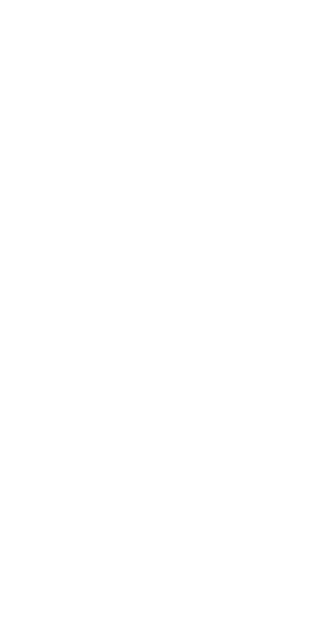 scroll, scrollTop: 0, scrollLeft: 0, axis: both 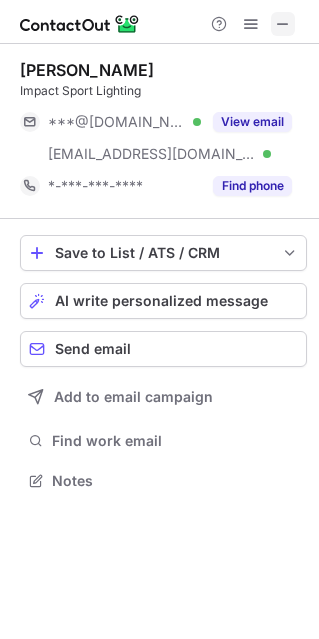 click at bounding box center (283, 24) 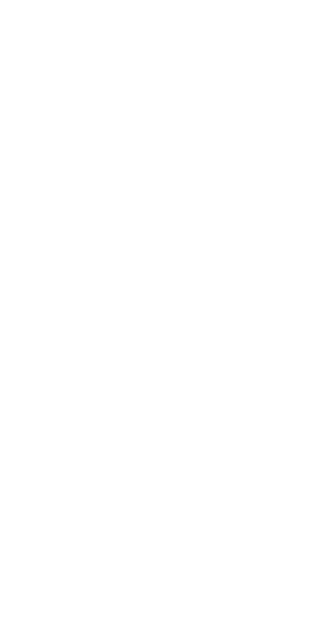 scroll, scrollTop: 0, scrollLeft: 0, axis: both 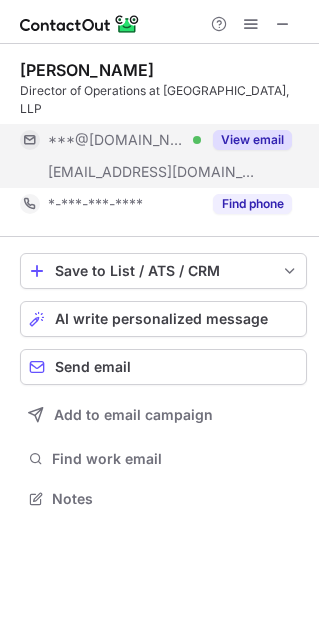 click on "View email" at bounding box center (252, 140) 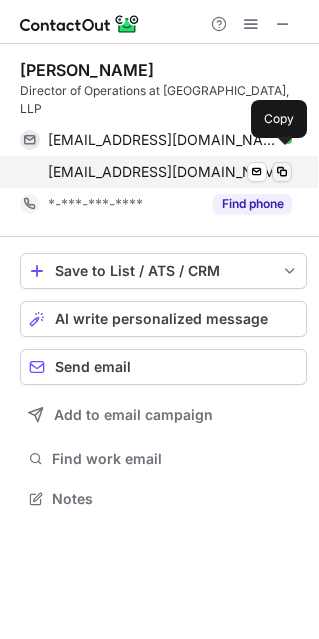 click at bounding box center (282, 172) 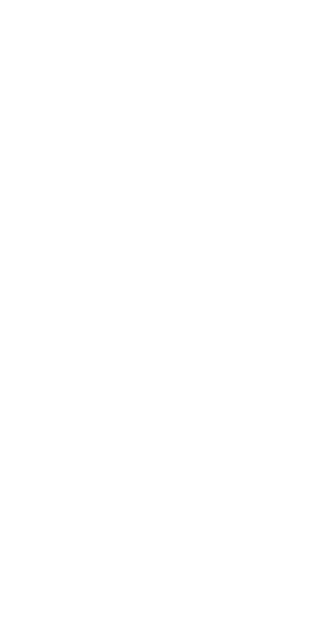 scroll, scrollTop: 0, scrollLeft: 0, axis: both 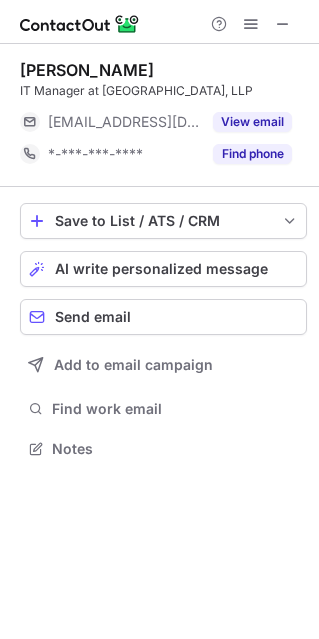 drag, startPoint x: 289, startPoint y: 24, endPoint x: 141, endPoint y: 25, distance: 148.00337 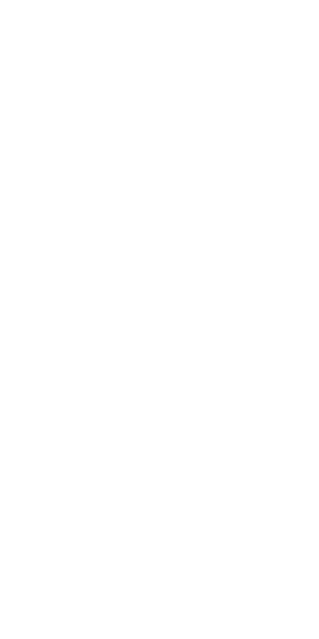 scroll, scrollTop: 0, scrollLeft: 0, axis: both 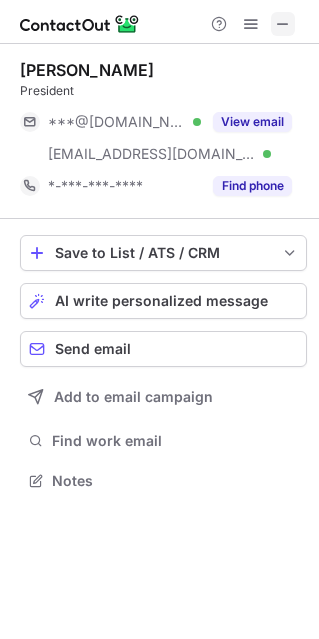 click at bounding box center (283, 24) 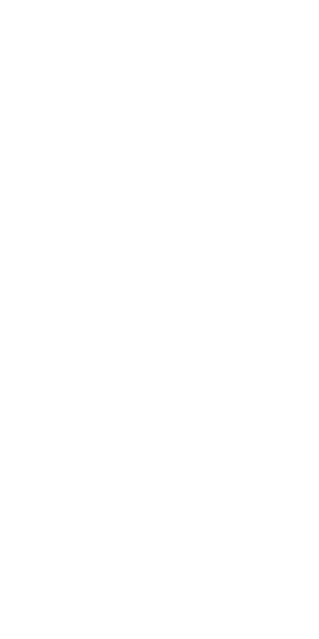 scroll, scrollTop: 0, scrollLeft: 0, axis: both 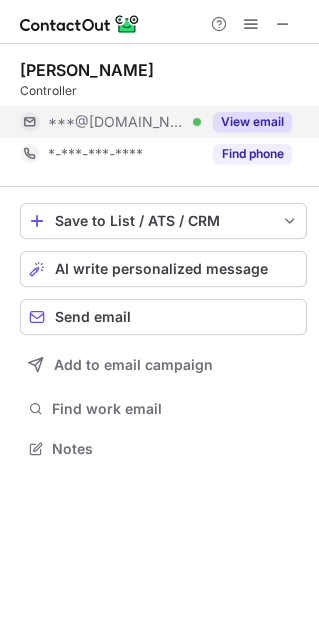 click on "View email" at bounding box center [252, 122] 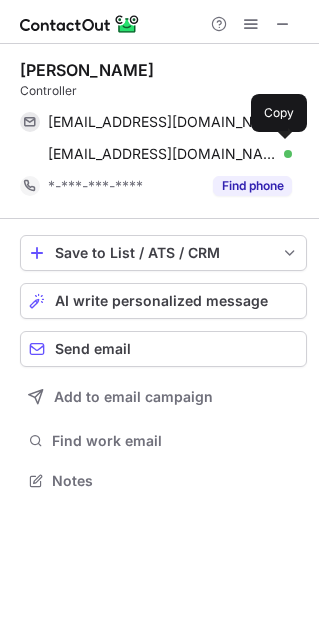 scroll, scrollTop: 10, scrollLeft: 10, axis: both 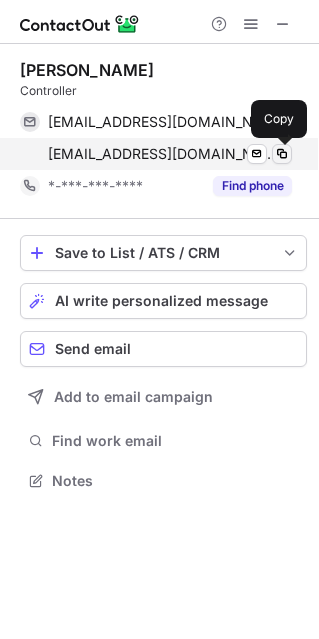 click at bounding box center [282, 154] 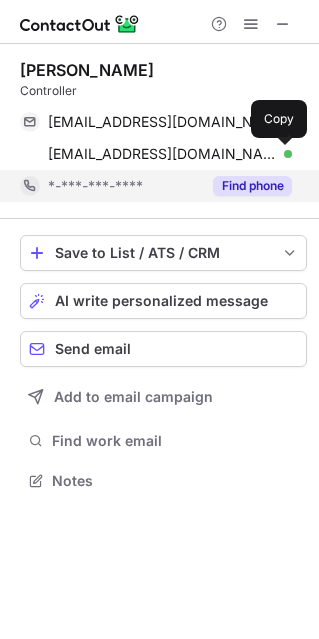 type 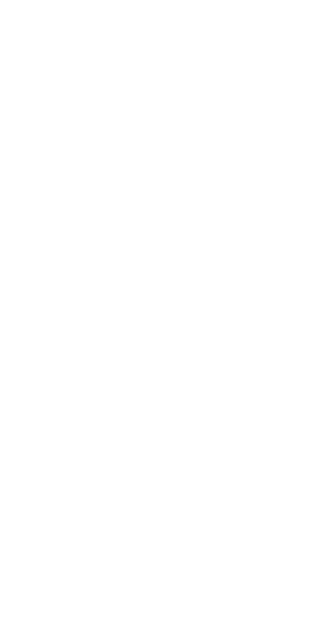 scroll, scrollTop: 0, scrollLeft: 0, axis: both 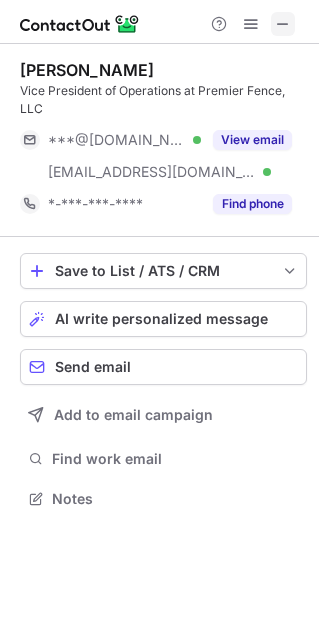 click at bounding box center [283, 24] 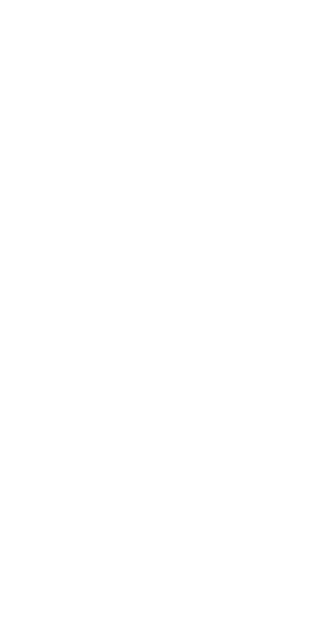 scroll, scrollTop: 0, scrollLeft: 0, axis: both 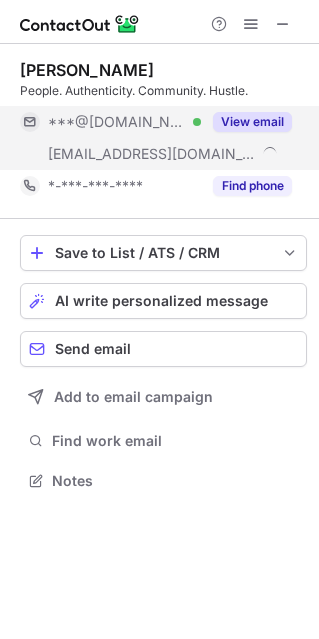 click on "View email" at bounding box center (252, 122) 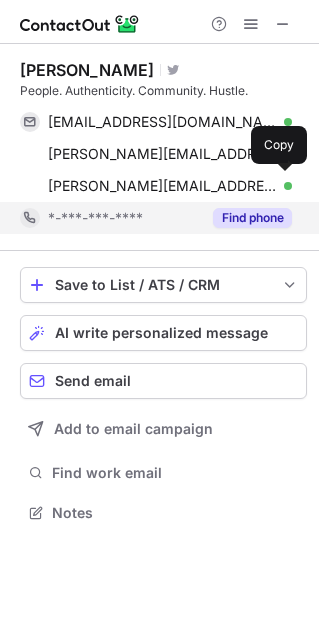 scroll, scrollTop: 10, scrollLeft: 10, axis: both 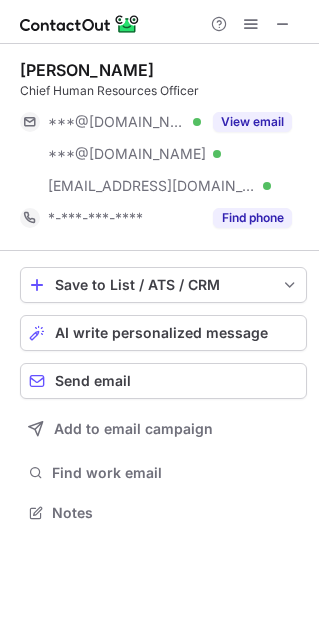 click on "Help & Support" at bounding box center [251, 24] 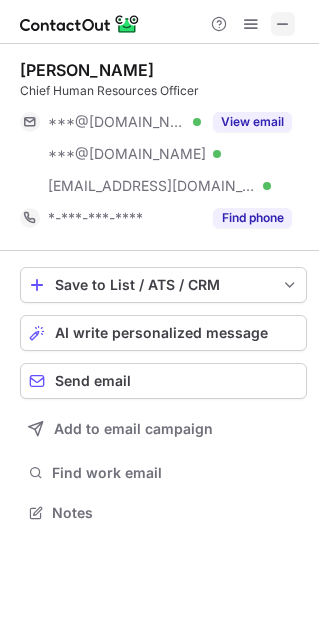 click at bounding box center [283, 24] 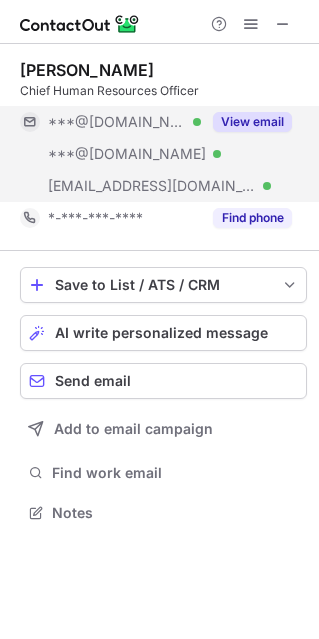 click on "View email" at bounding box center [252, 122] 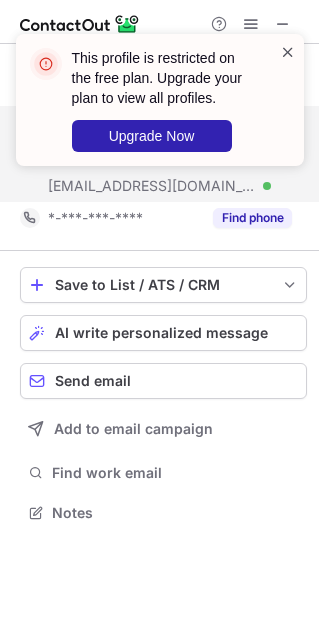 click at bounding box center (288, 52) 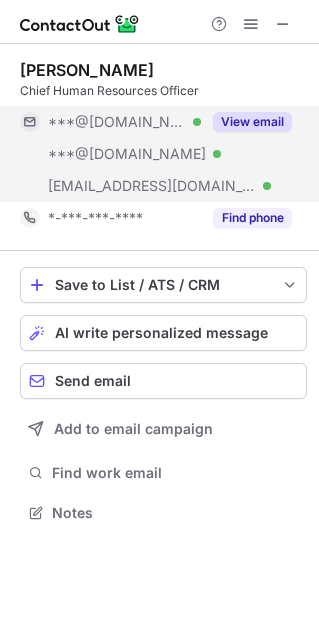 click on "This profile is restricted on the free plan. Upgrade your plan to view all profiles. Upgrade Now" at bounding box center [160, 108] 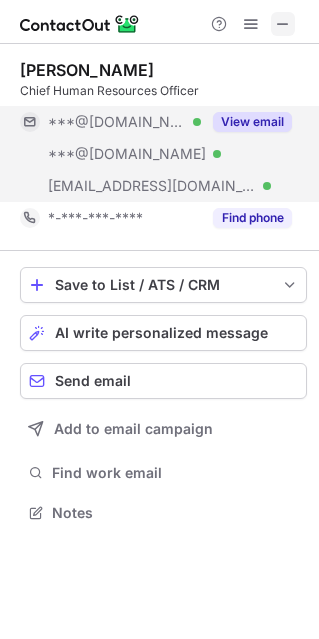 click at bounding box center [283, 24] 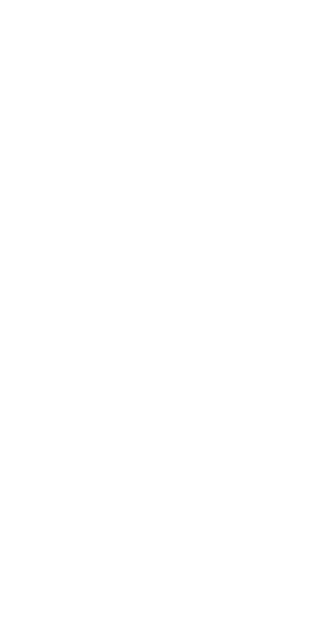 scroll, scrollTop: 0, scrollLeft: 0, axis: both 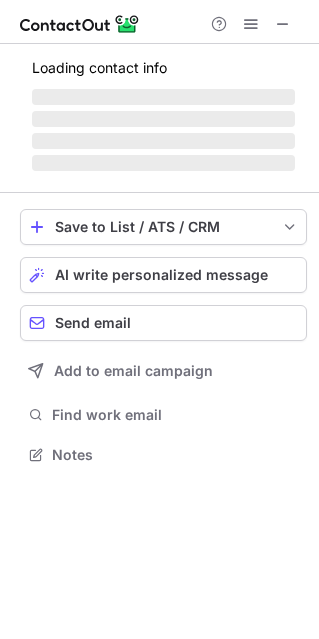 click at bounding box center [283, 24] 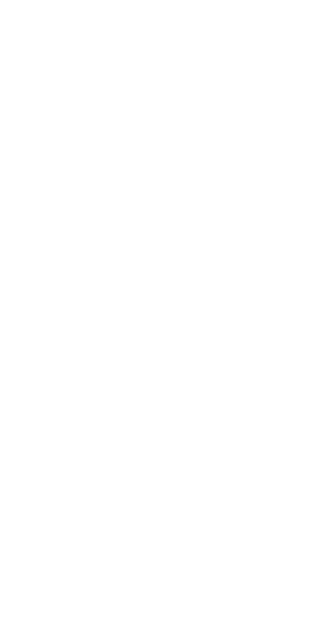 scroll, scrollTop: 0, scrollLeft: 0, axis: both 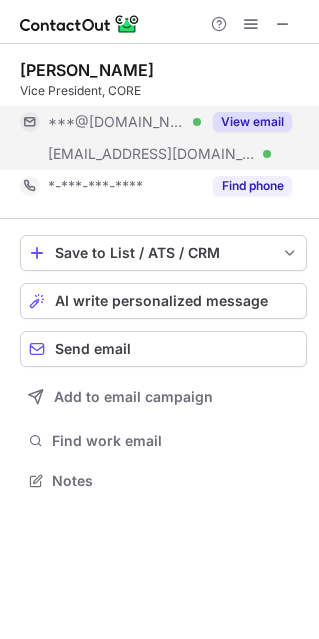 click on "View email" at bounding box center [252, 122] 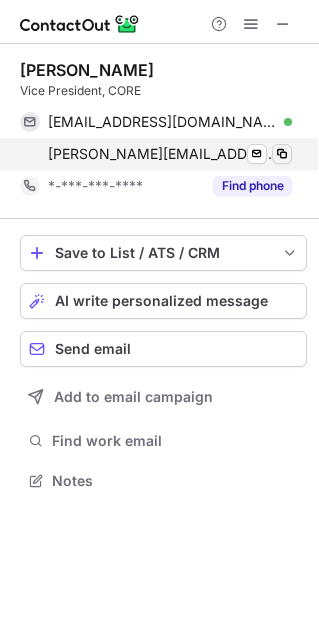 click at bounding box center [282, 154] 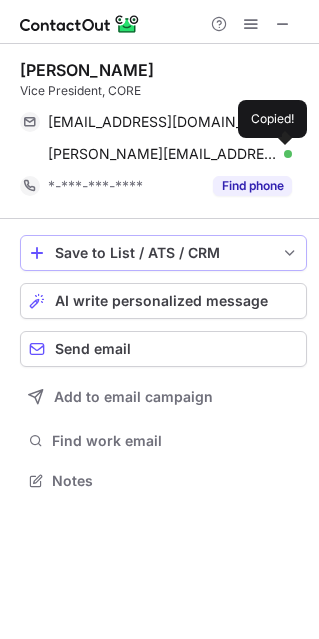 type 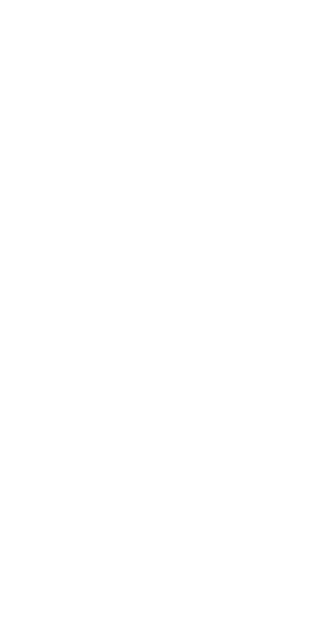 scroll, scrollTop: 0, scrollLeft: 0, axis: both 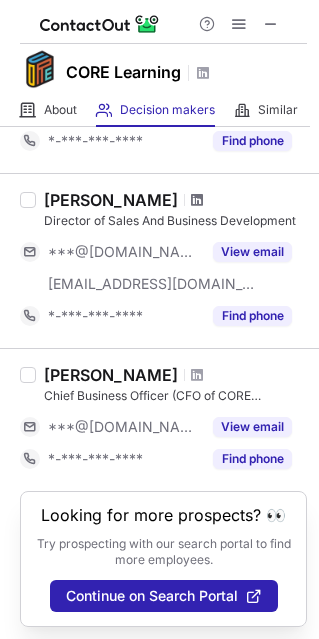 click at bounding box center (197, 200) 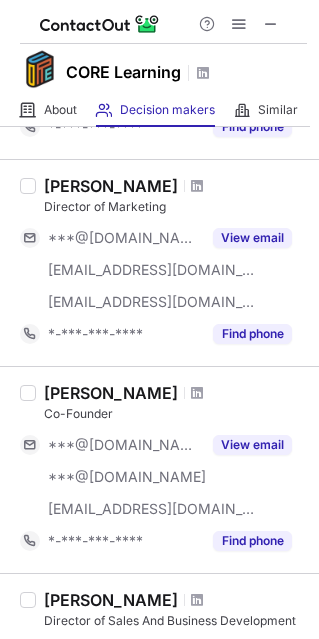 scroll, scrollTop: 966, scrollLeft: 0, axis: vertical 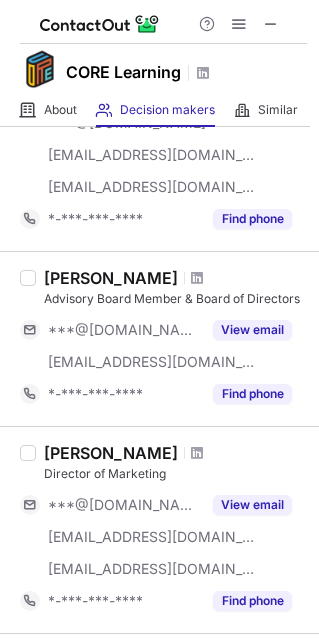click at bounding box center (271, 24) 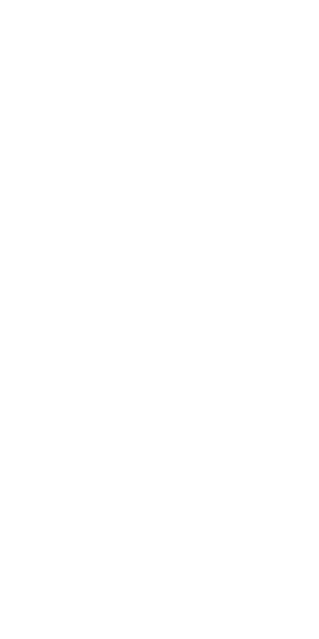 scroll, scrollTop: 0, scrollLeft: 0, axis: both 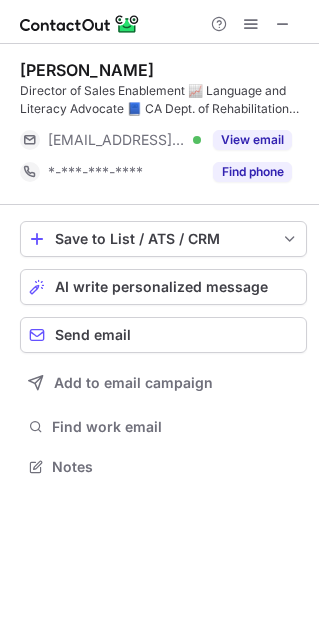 click at bounding box center (283, 24) 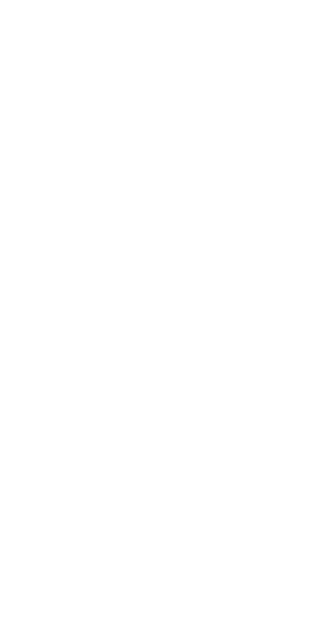 scroll, scrollTop: 0, scrollLeft: 0, axis: both 